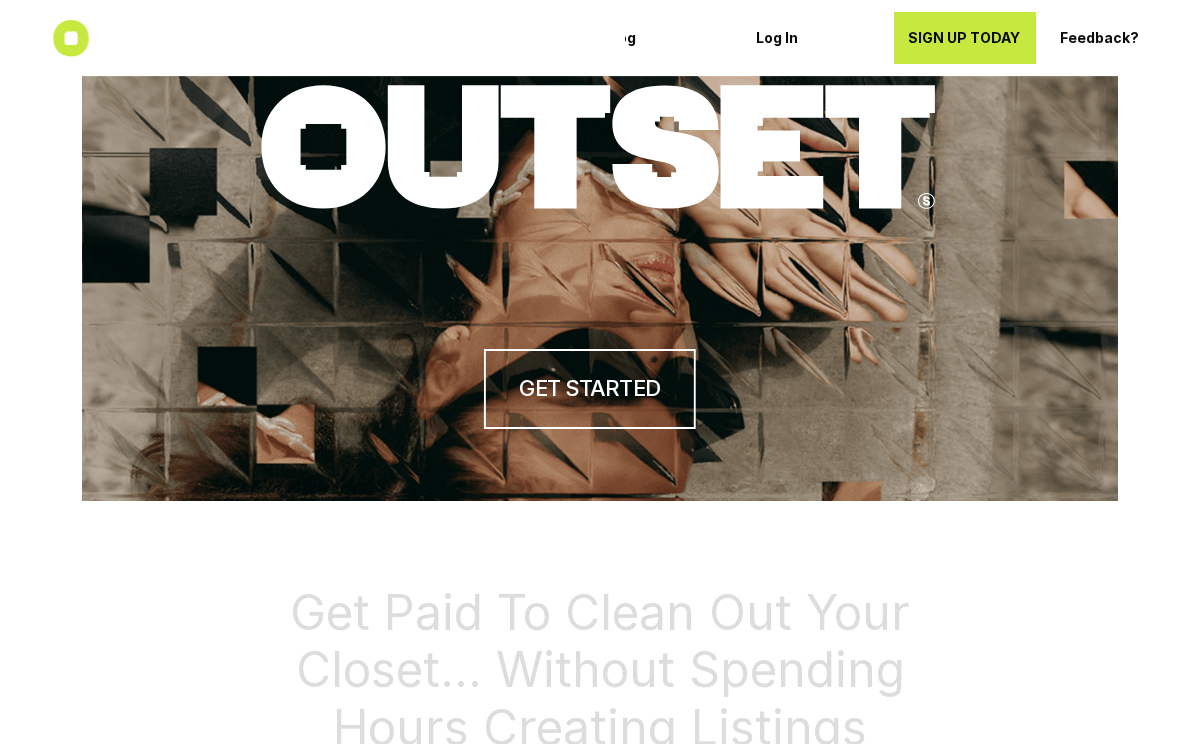 scroll, scrollTop: 0, scrollLeft: 0, axis: both 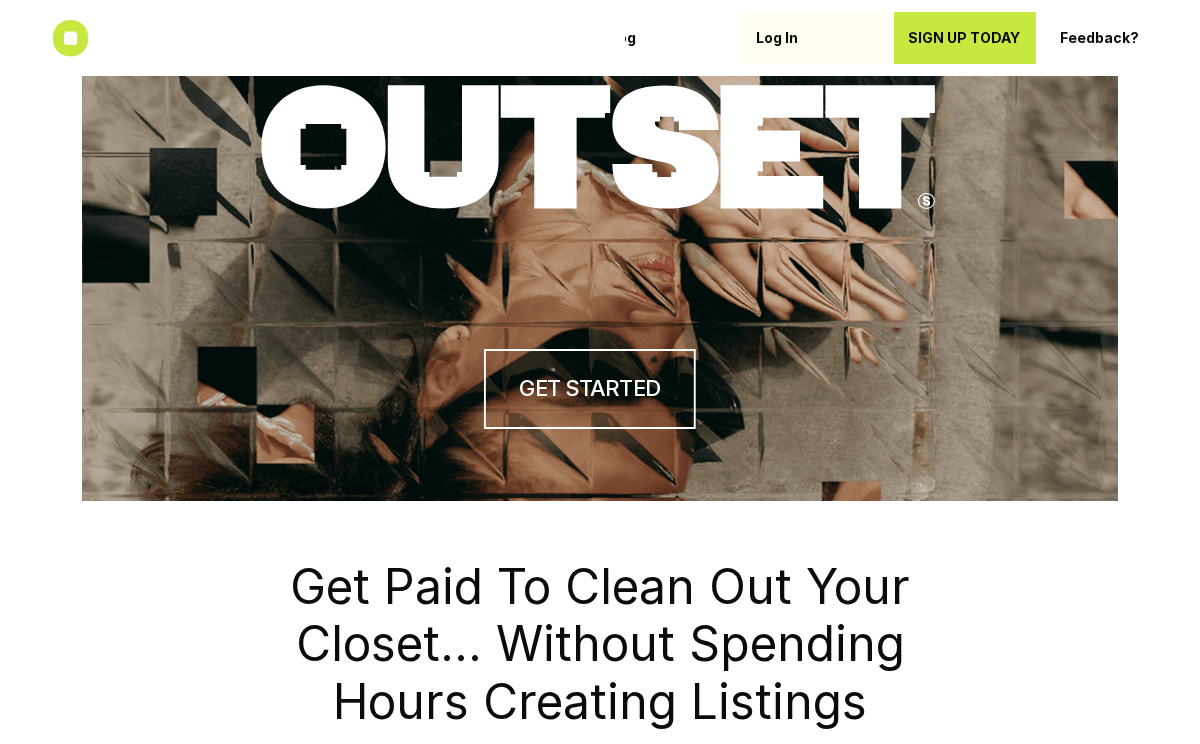 click on "Log In" at bounding box center [813, 38] 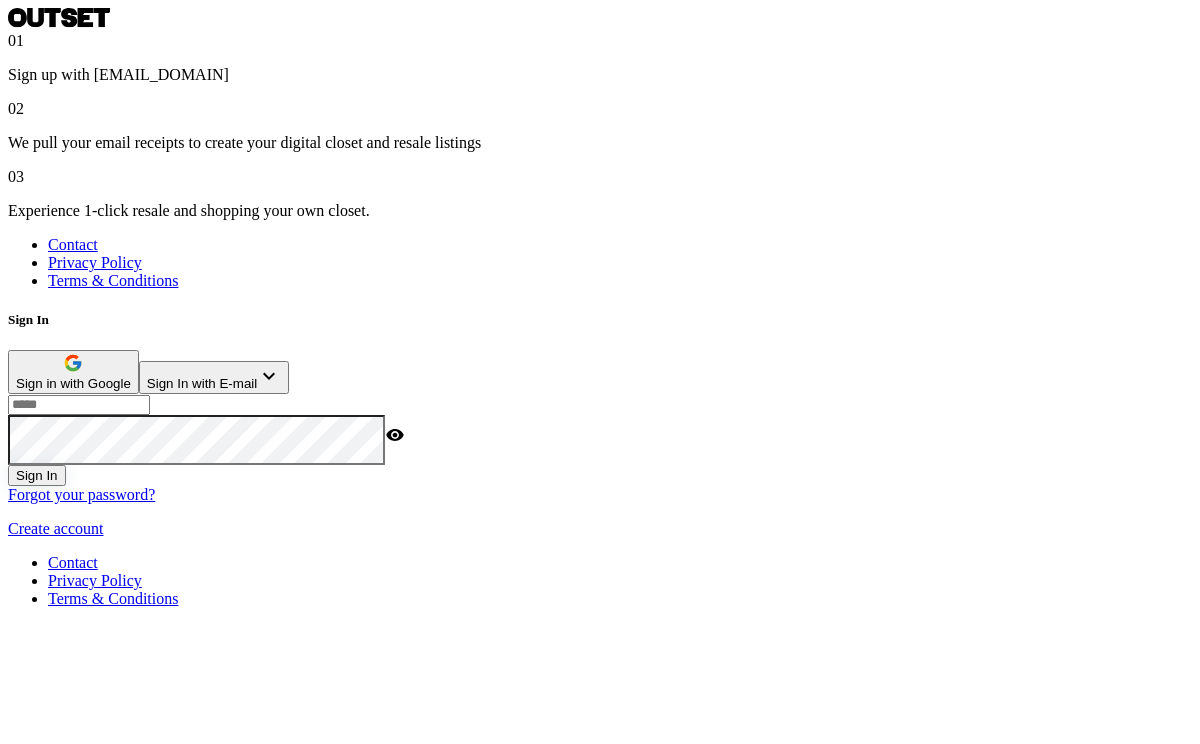 scroll, scrollTop: 0, scrollLeft: 0, axis: both 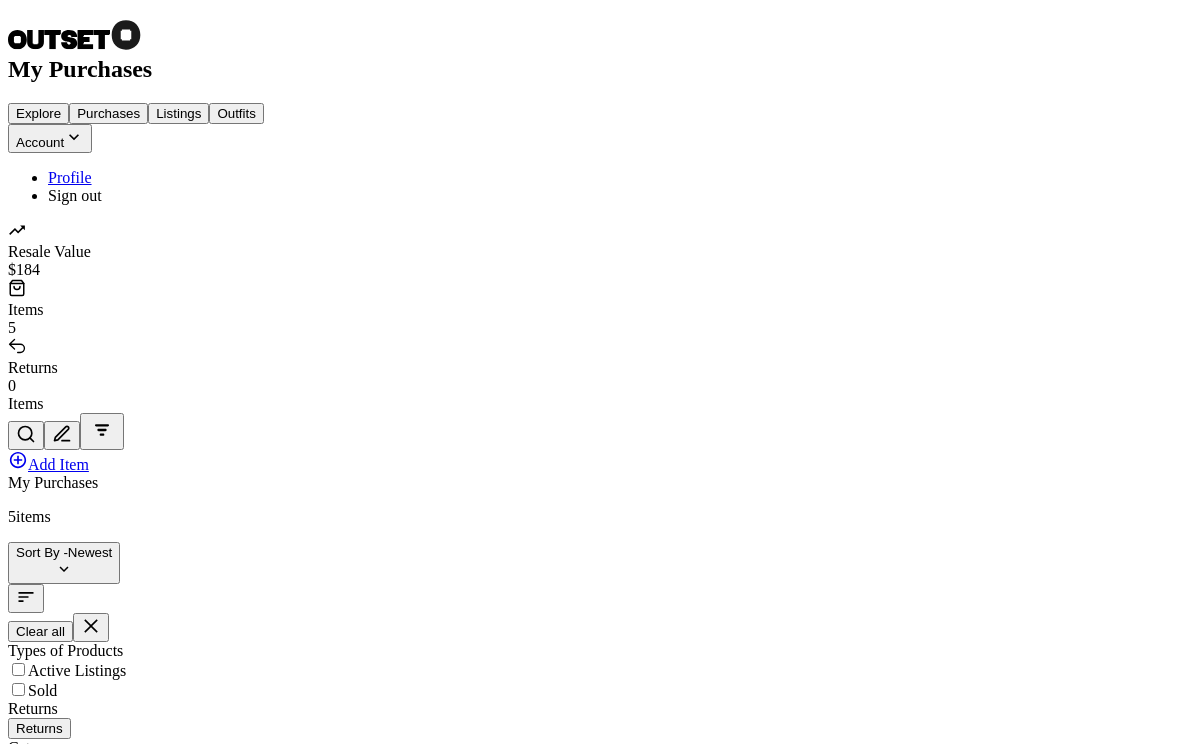 click on "Listings" at bounding box center [178, 113] 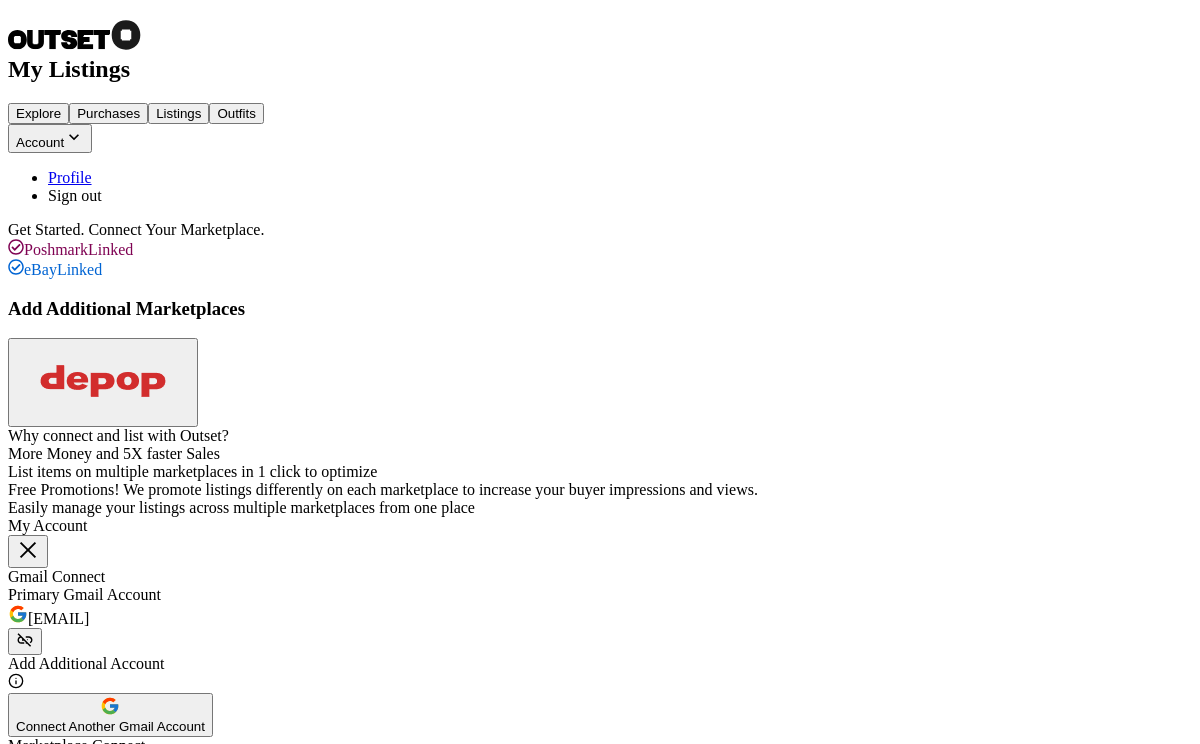 click at bounding box center [103, 381] 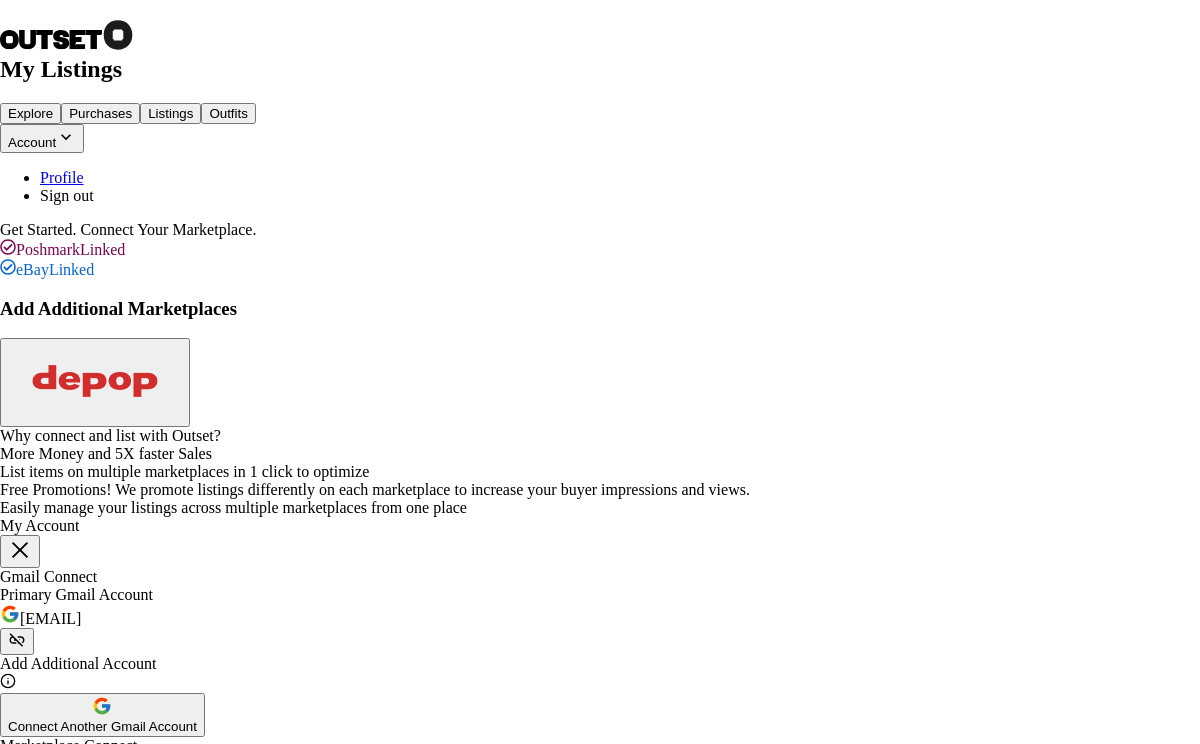 click on "Install Extension" at bounding box center (114, 1383) 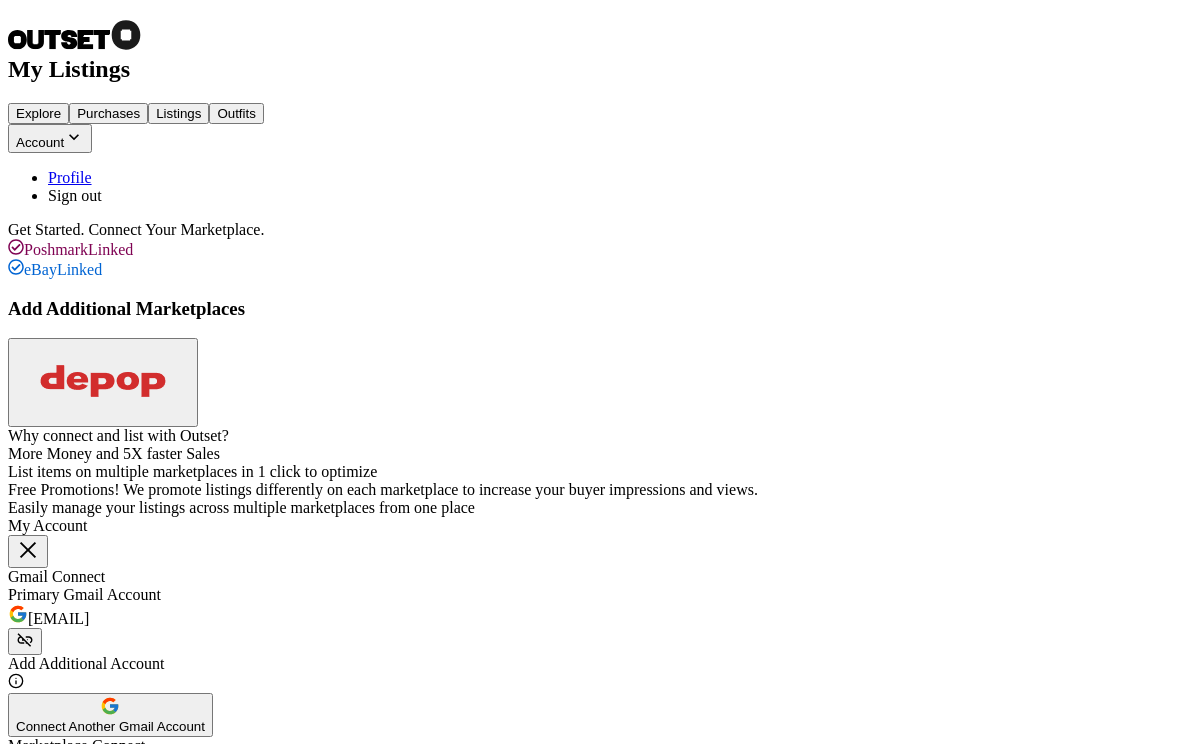 click at bounding box center (103, 381) 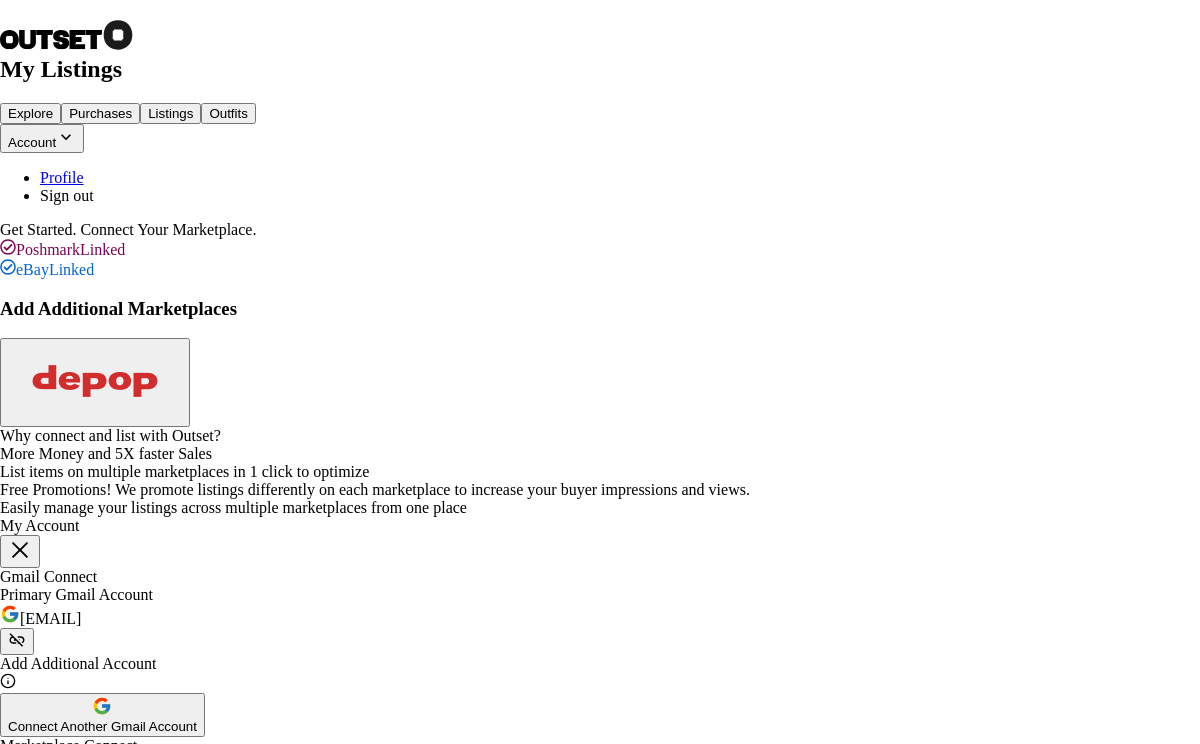 click on "Connect to Depop" at bounding box center (61, 1333) 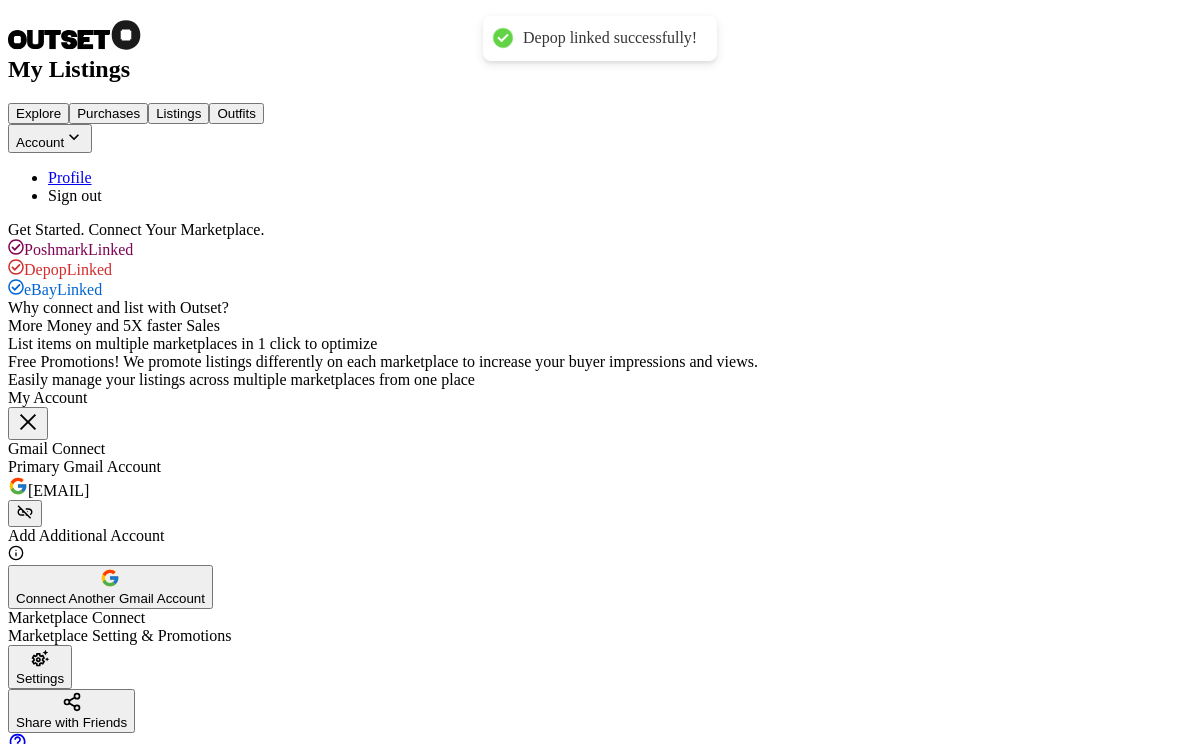 click on "Purchases" at bounding box center (108, 113) 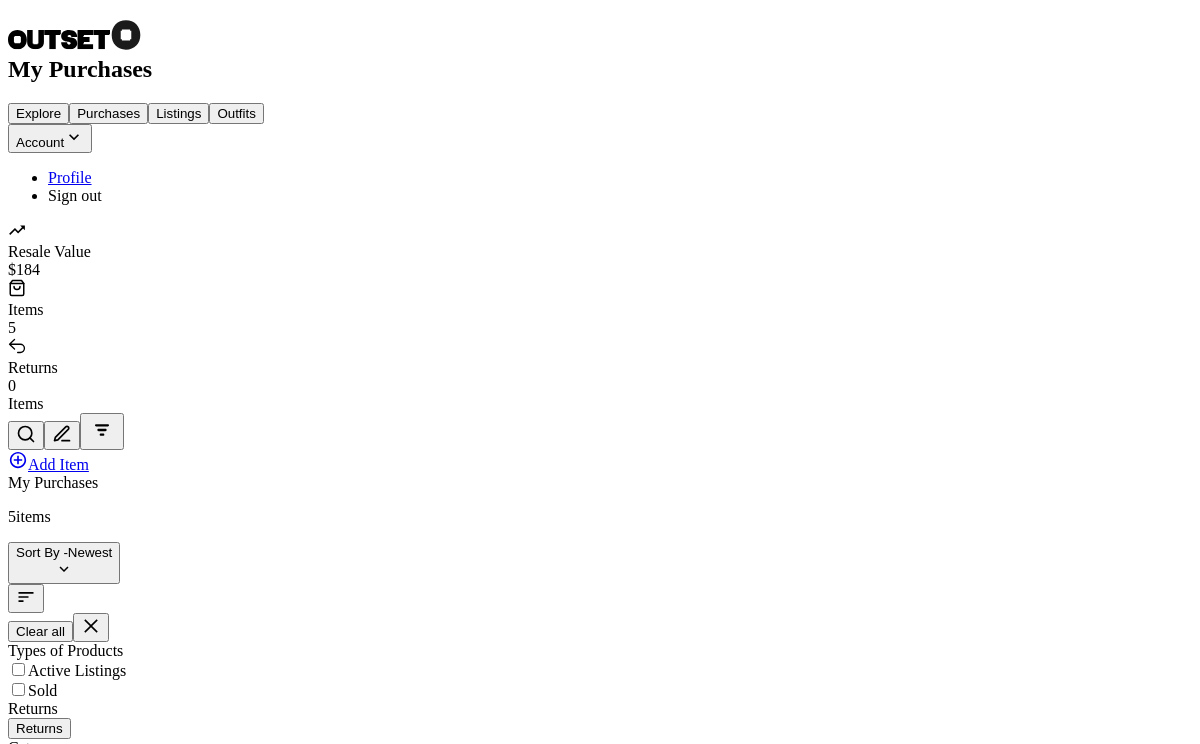 click on "Add Item" at bounding box center [125, 1273] 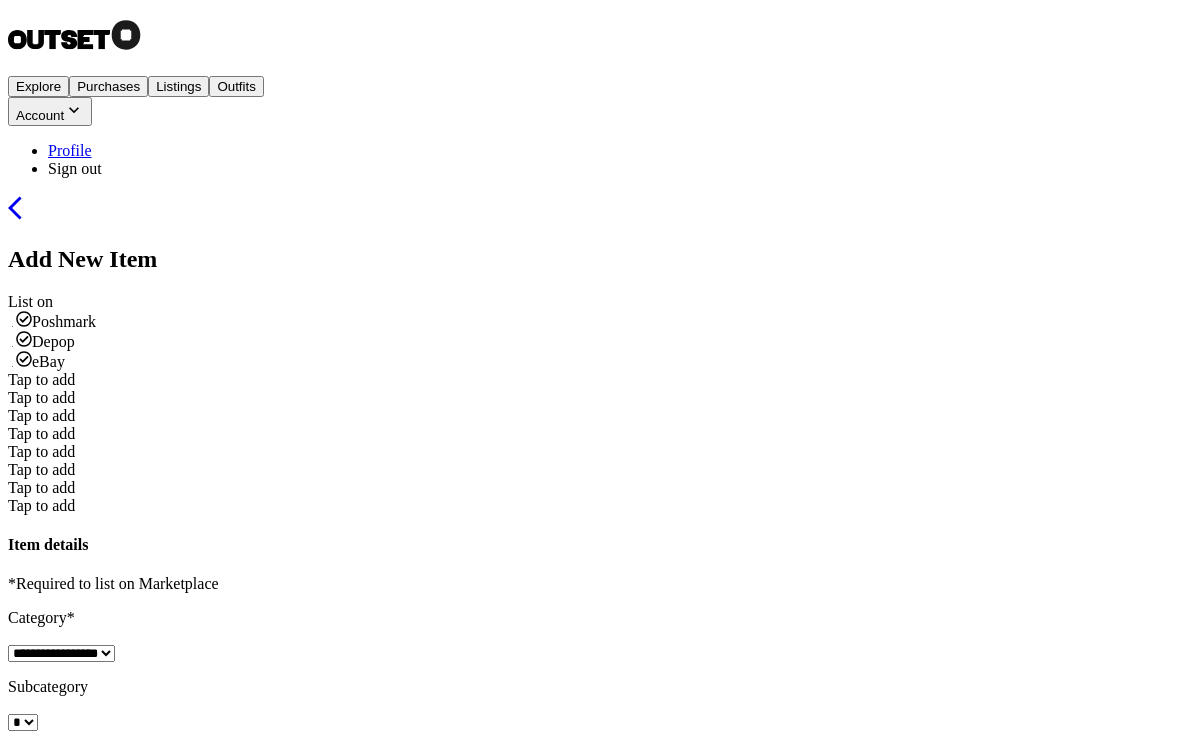 click on "Tap to add" at bounding box center (41, 379) 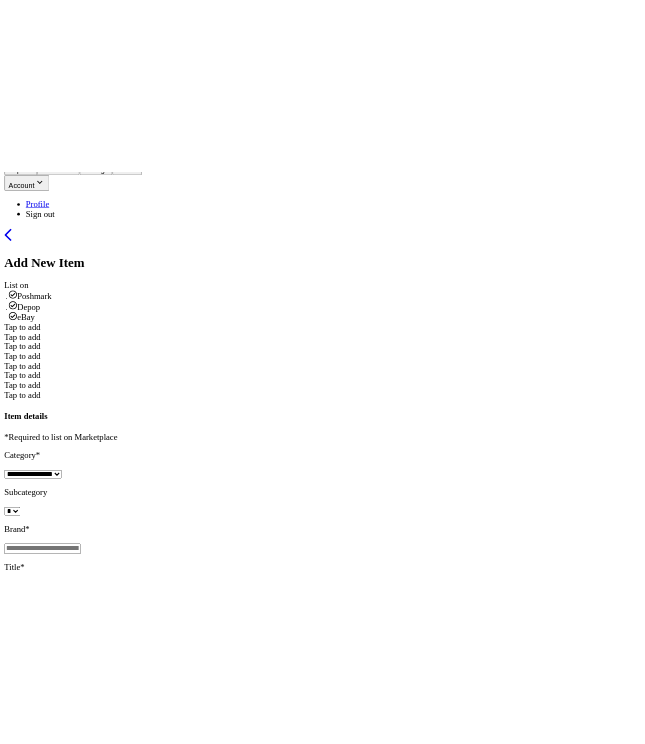 scroll, scrollTop: 0, scrollLeft: 0, axis: both 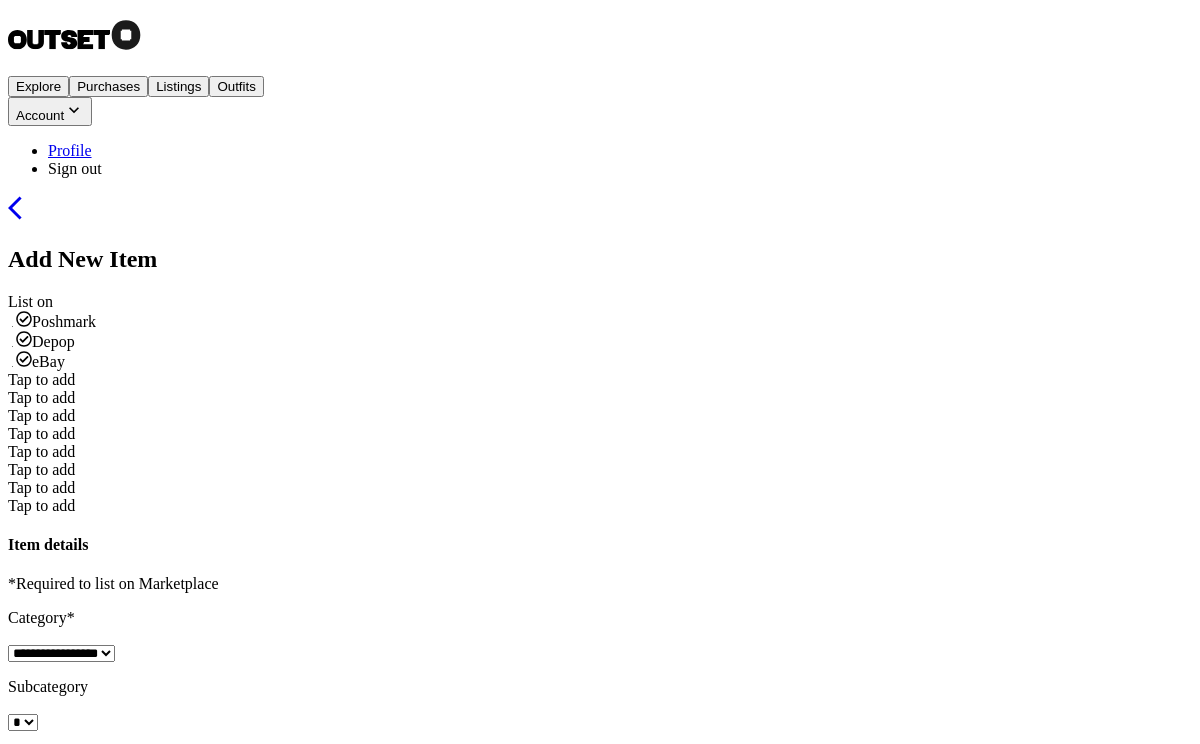 click on "Tap to add" at bounding box center (41, 379) 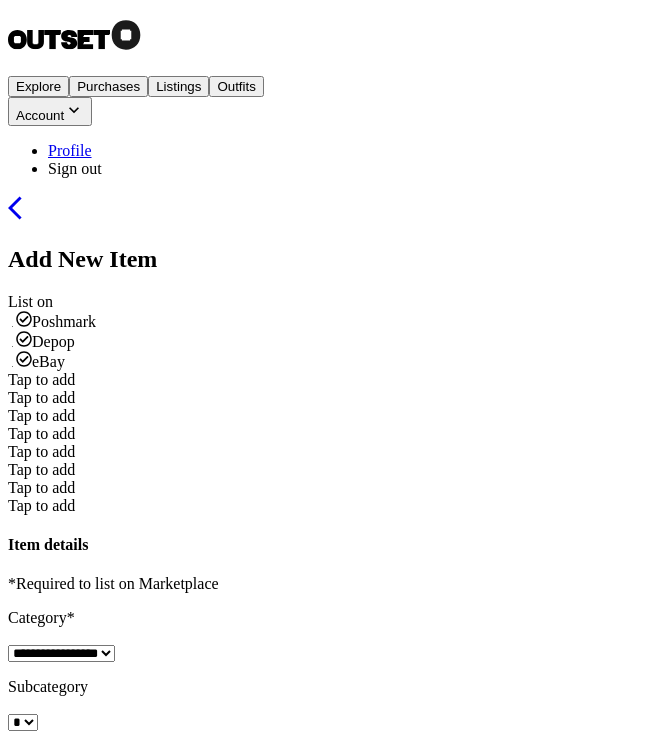 scroll, scrollTop: 0, scrollLeft: 0, axis: both 